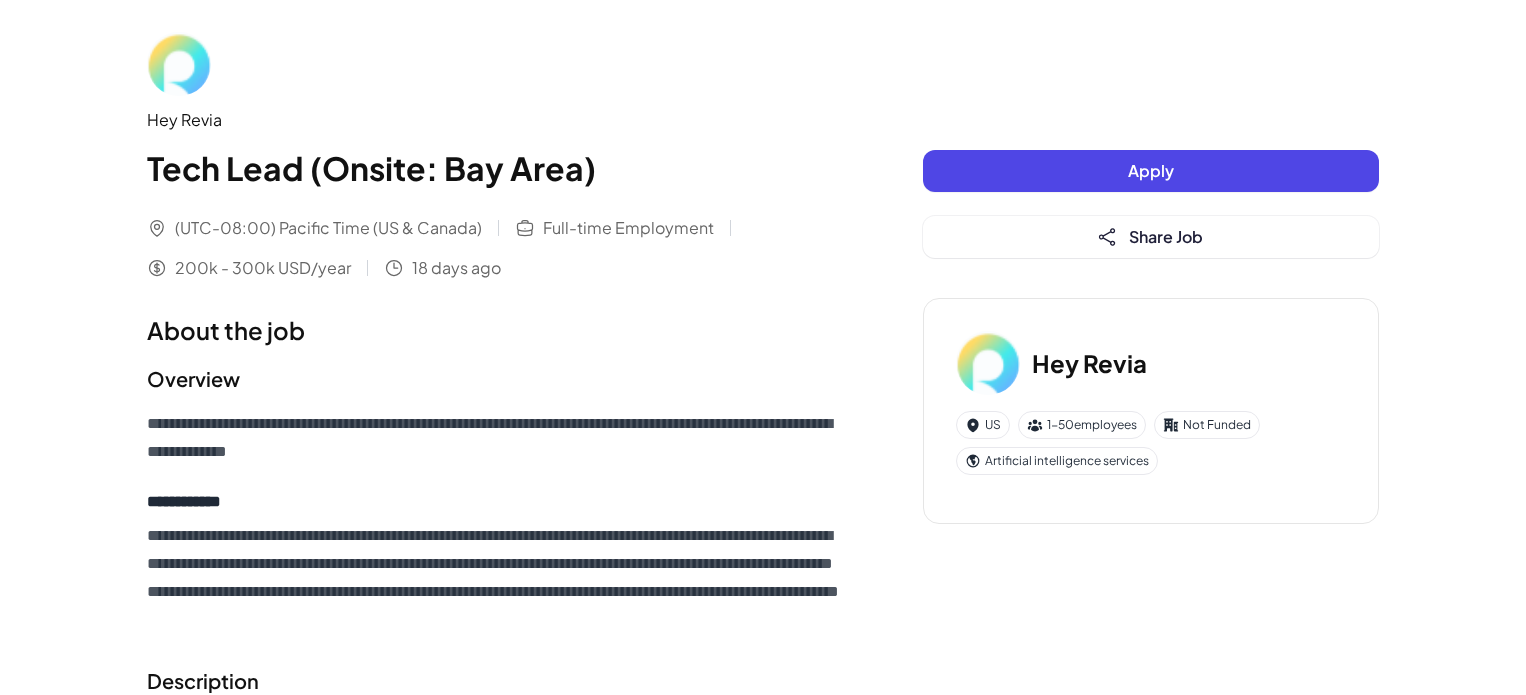 scroll, scrollTop: 0, scrollLeft: 0, axis: both 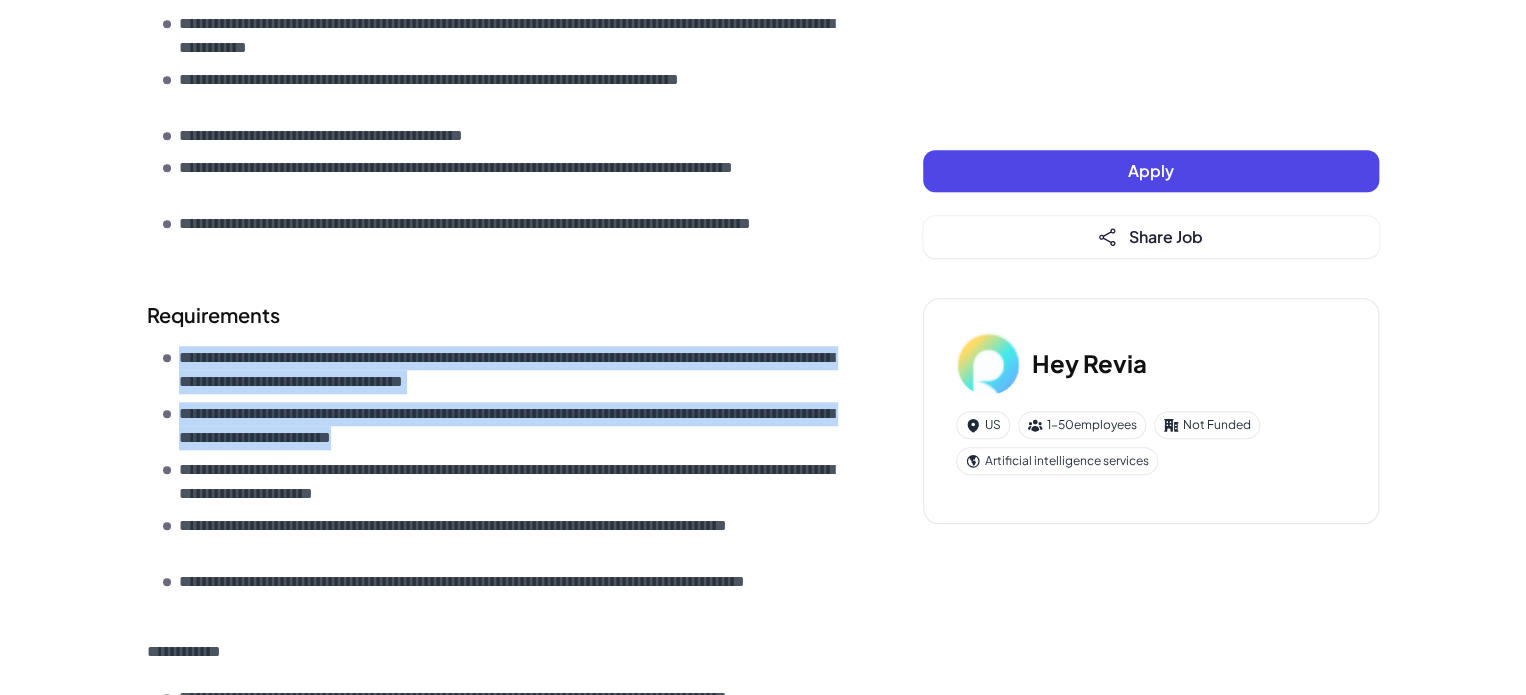 drag, startPoint x: 616, startPoint y: 447, endPoint x: 144, endPoint y: 379, distance: 476.87314 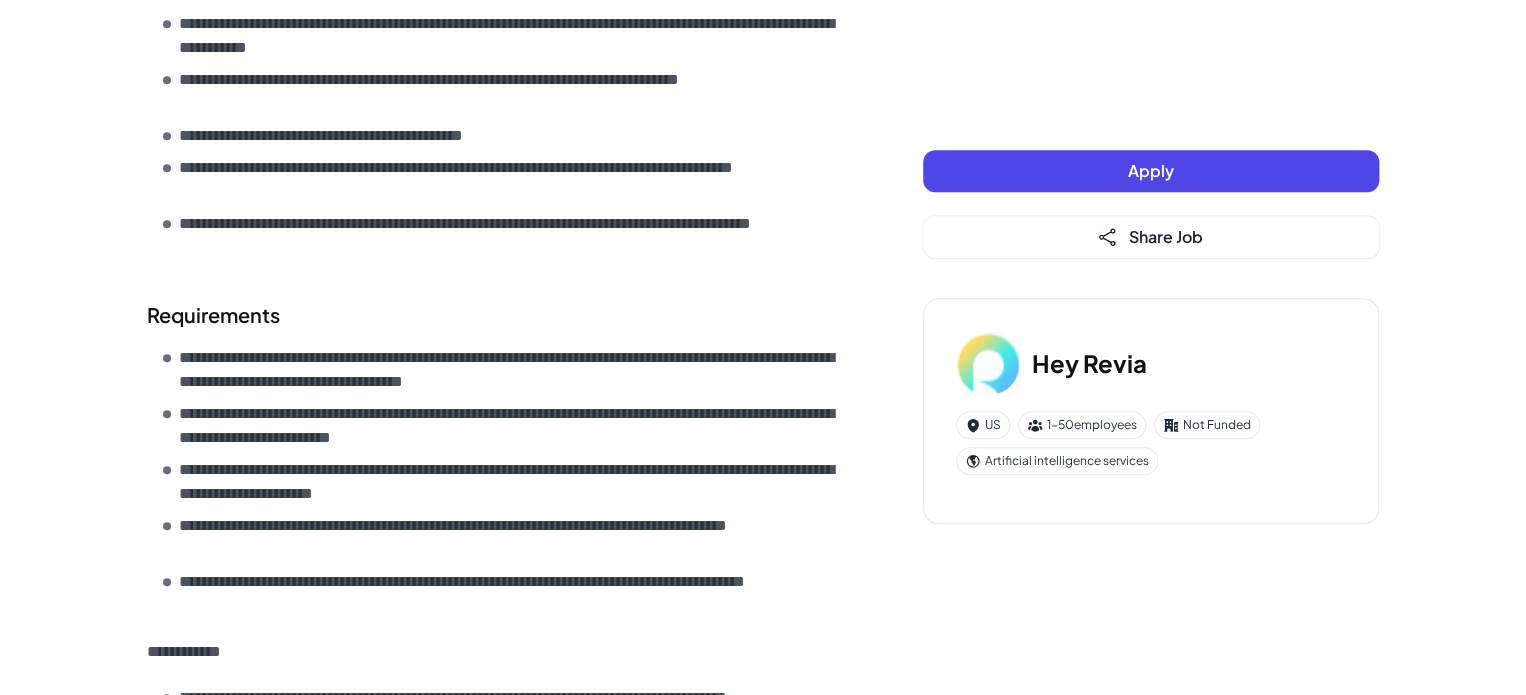 click on "**********" at bounding box center (511, 482) 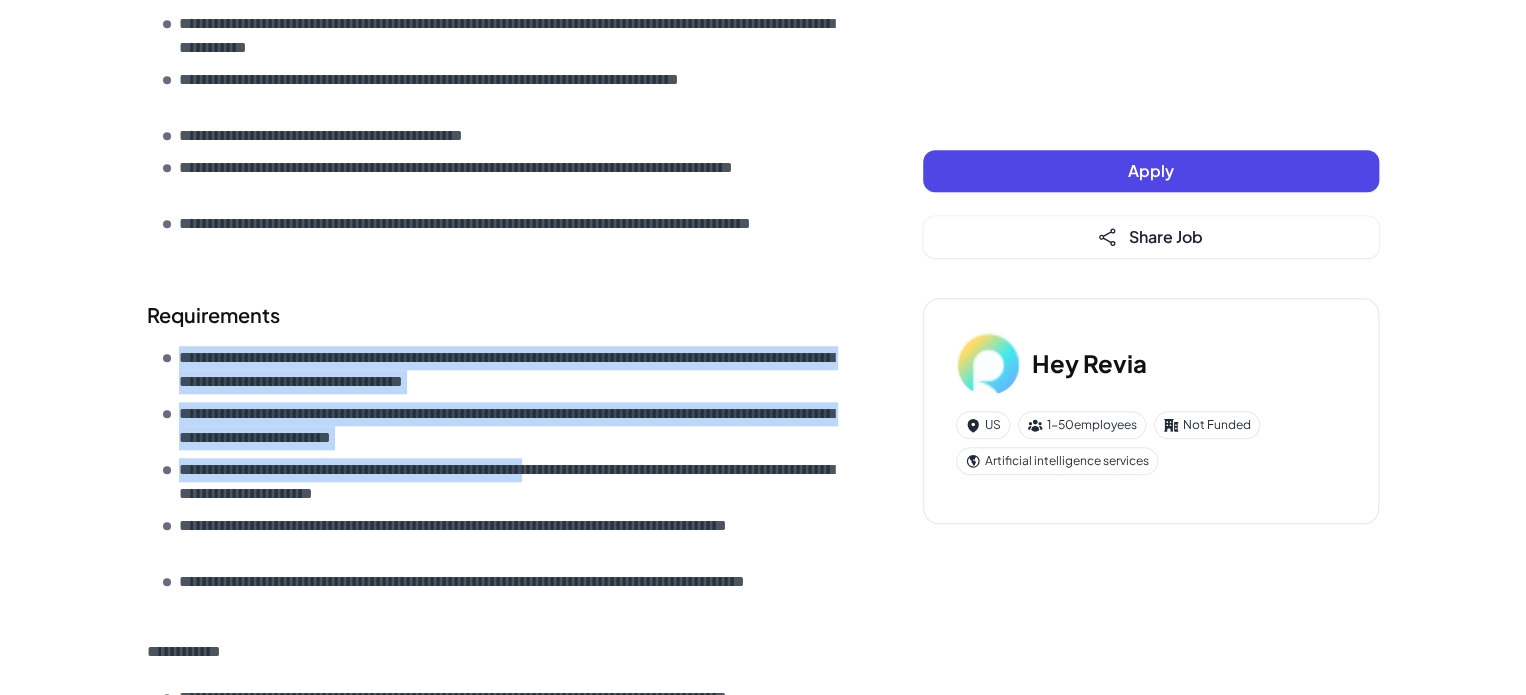 drag, startPoint x: 604, startPoint y: 461, endPoint x: 190, endPoint y: 431, distance: 415.08554 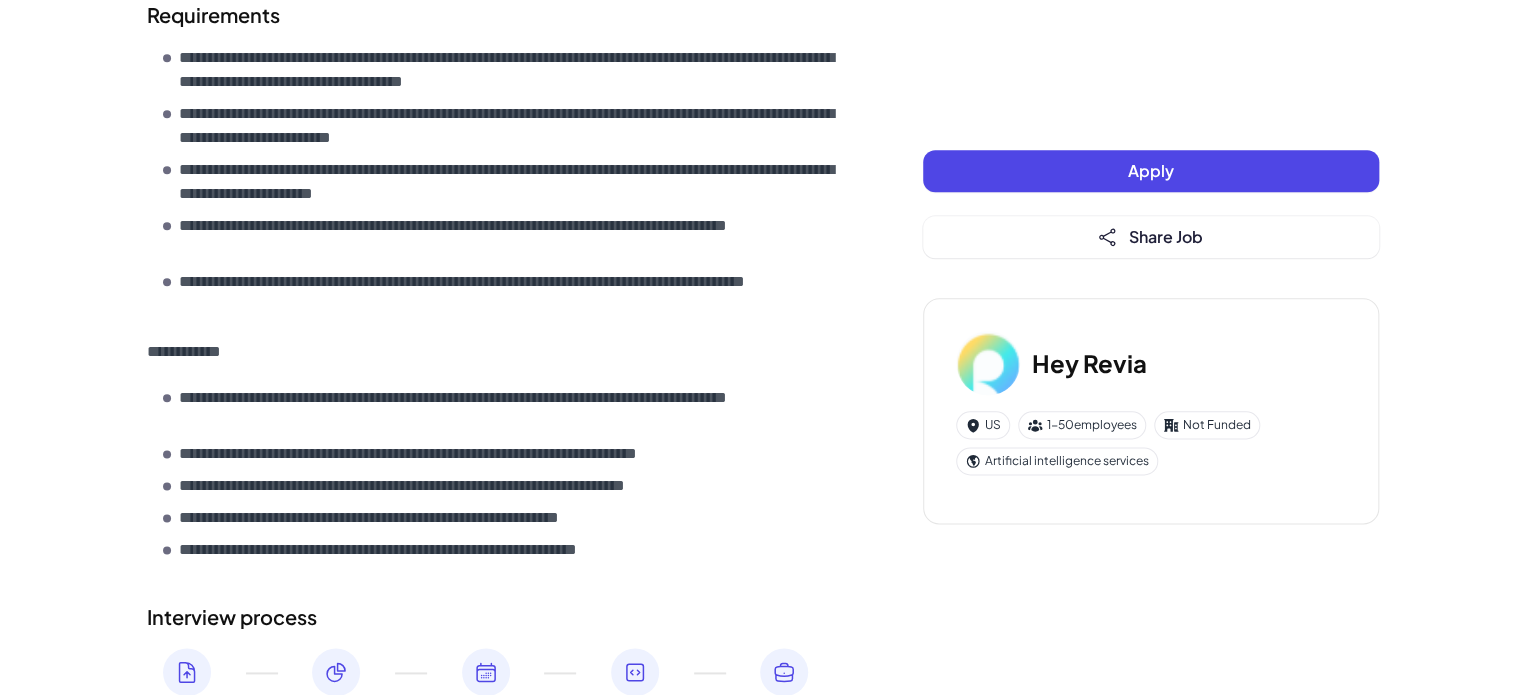 scroll, scrollTop: 900, scrollLeft: 0, axis: vertical 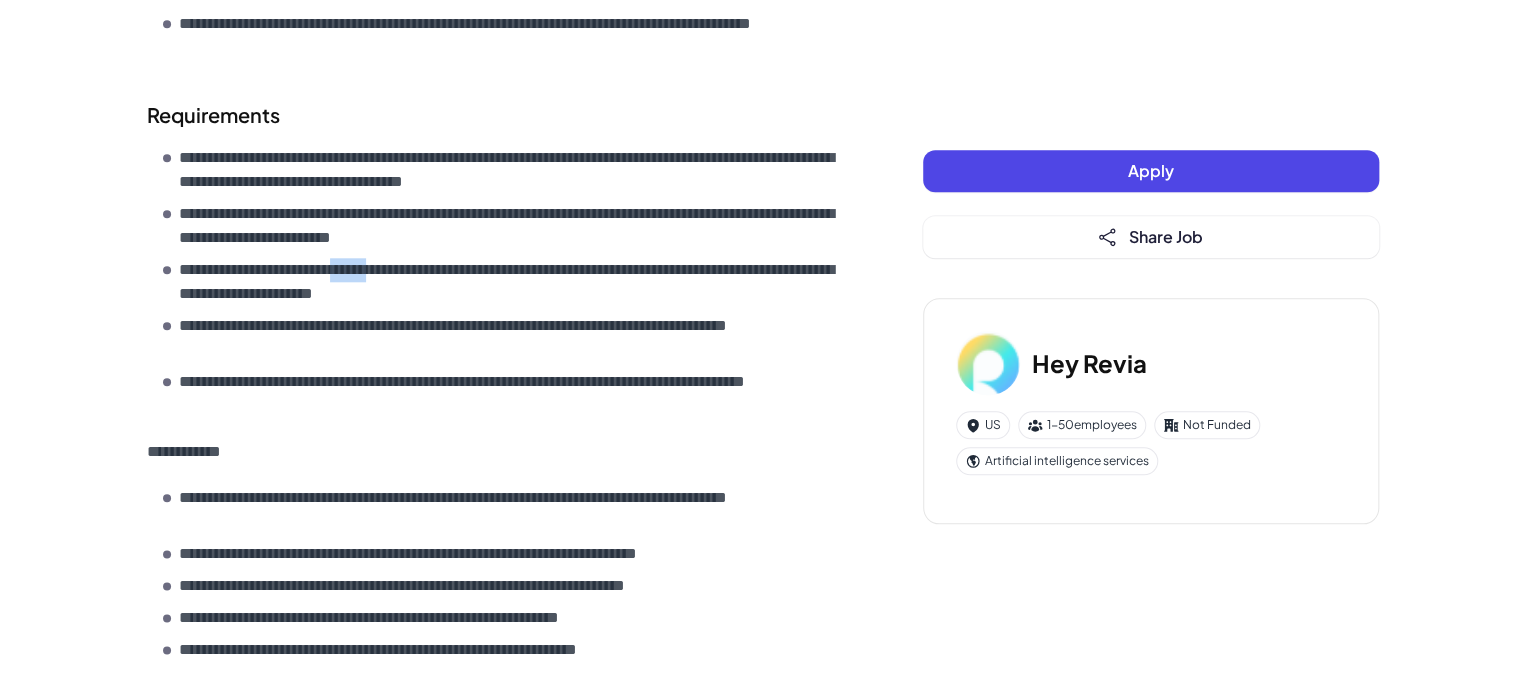 drag, startPoint x: 354, startPoint y: 273, endPoint x: 404, endPoint y: 262, distance: 51.1957 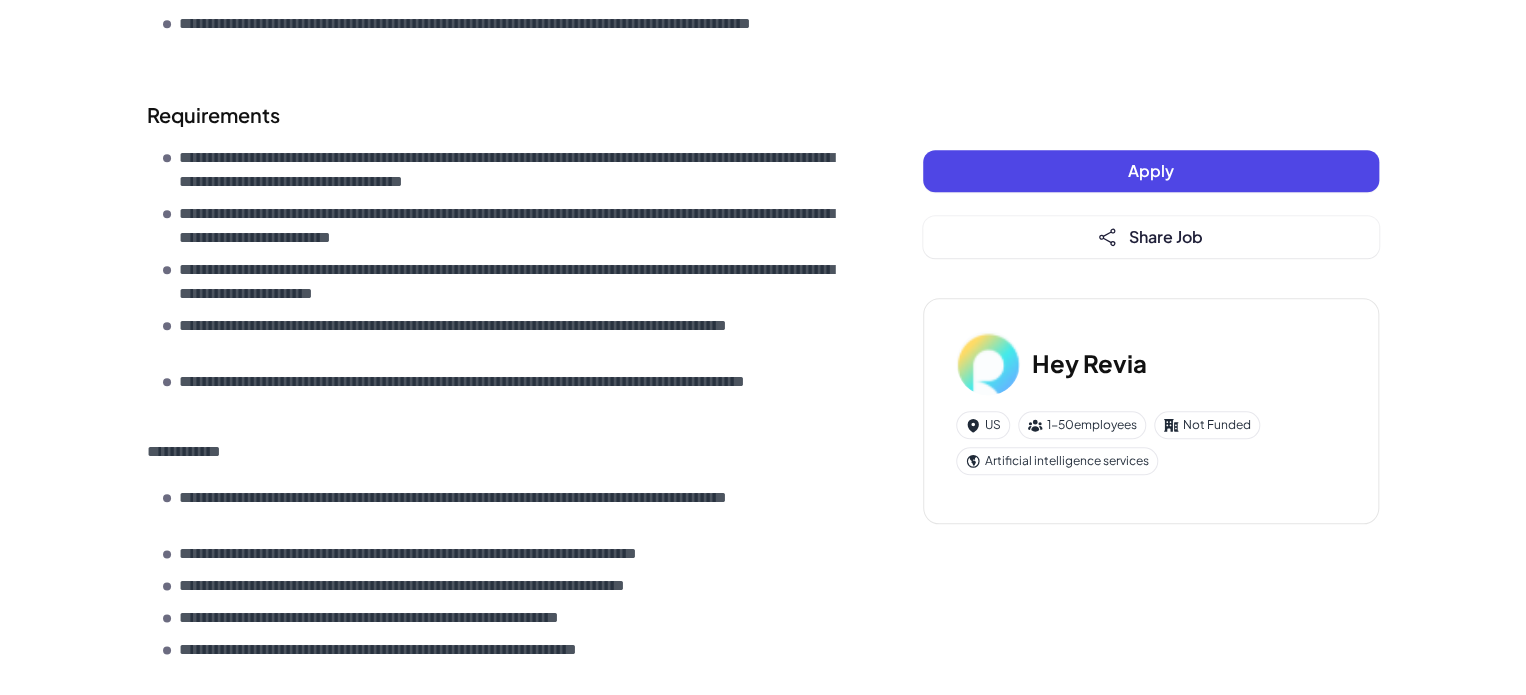 click on "**********" at bounding box center [511, 282] 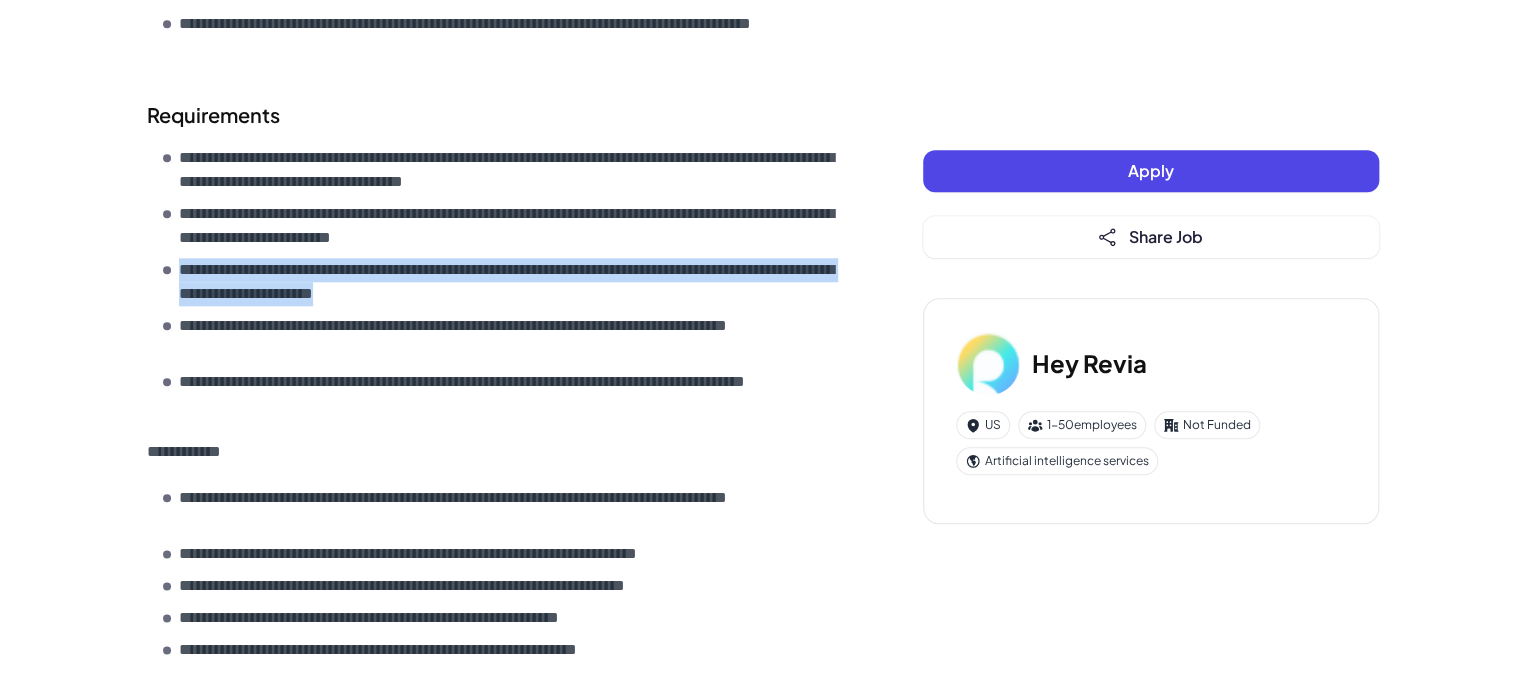 drag, startPoint x: 586, startPoint y: 292, endPoint x: 180, endPoint y: 262, distance: 407.10687 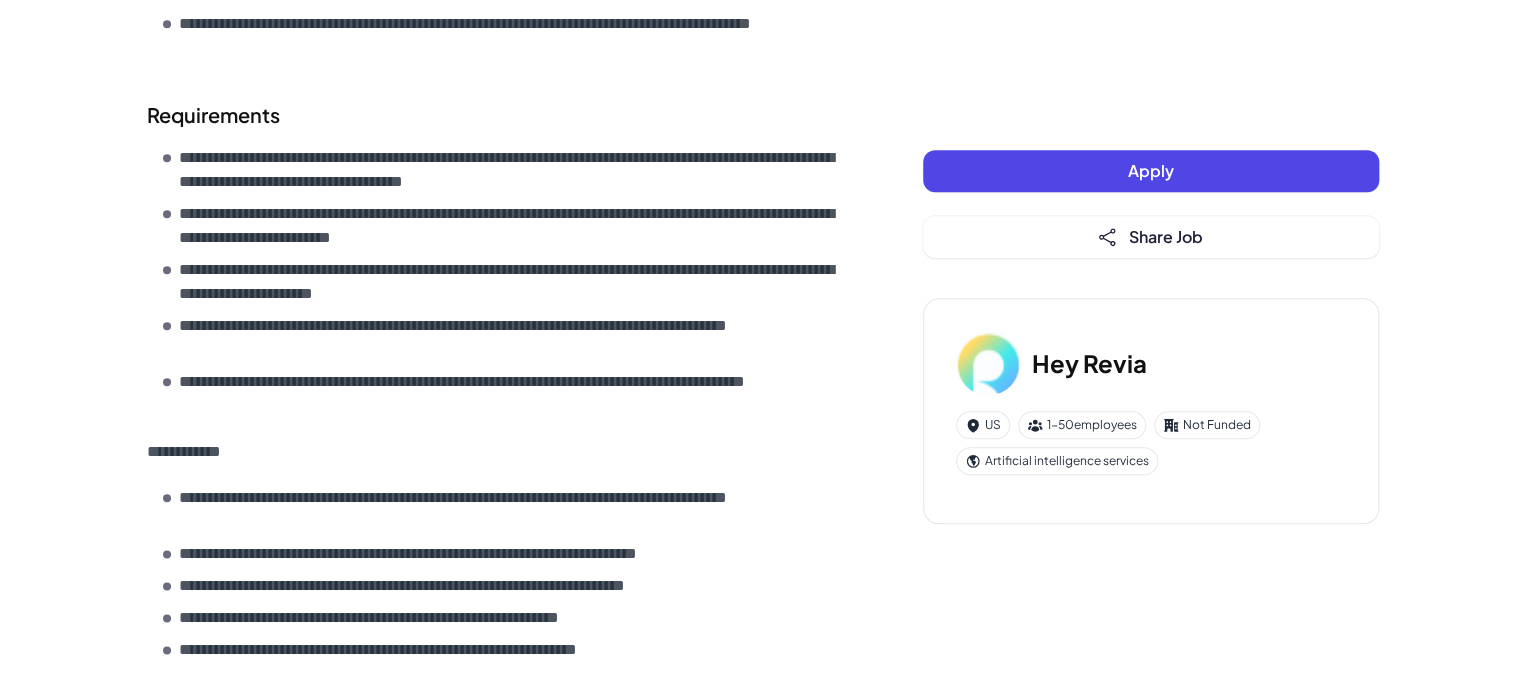 click on "**********" at bounding box center [511, 394] 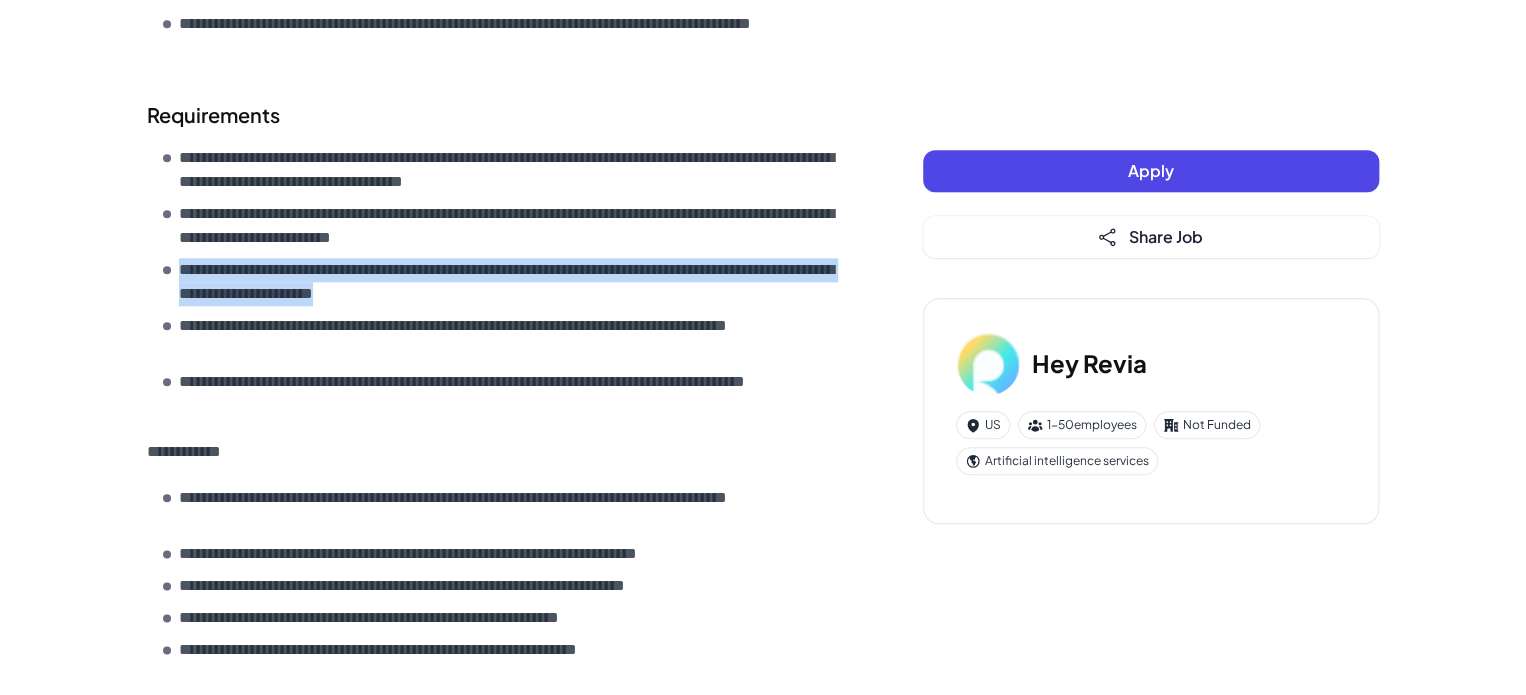 drag, startPoint x: 566, startPoint y: 284, endPoint x: 116, endPoint y: 255, distance: 450.93347 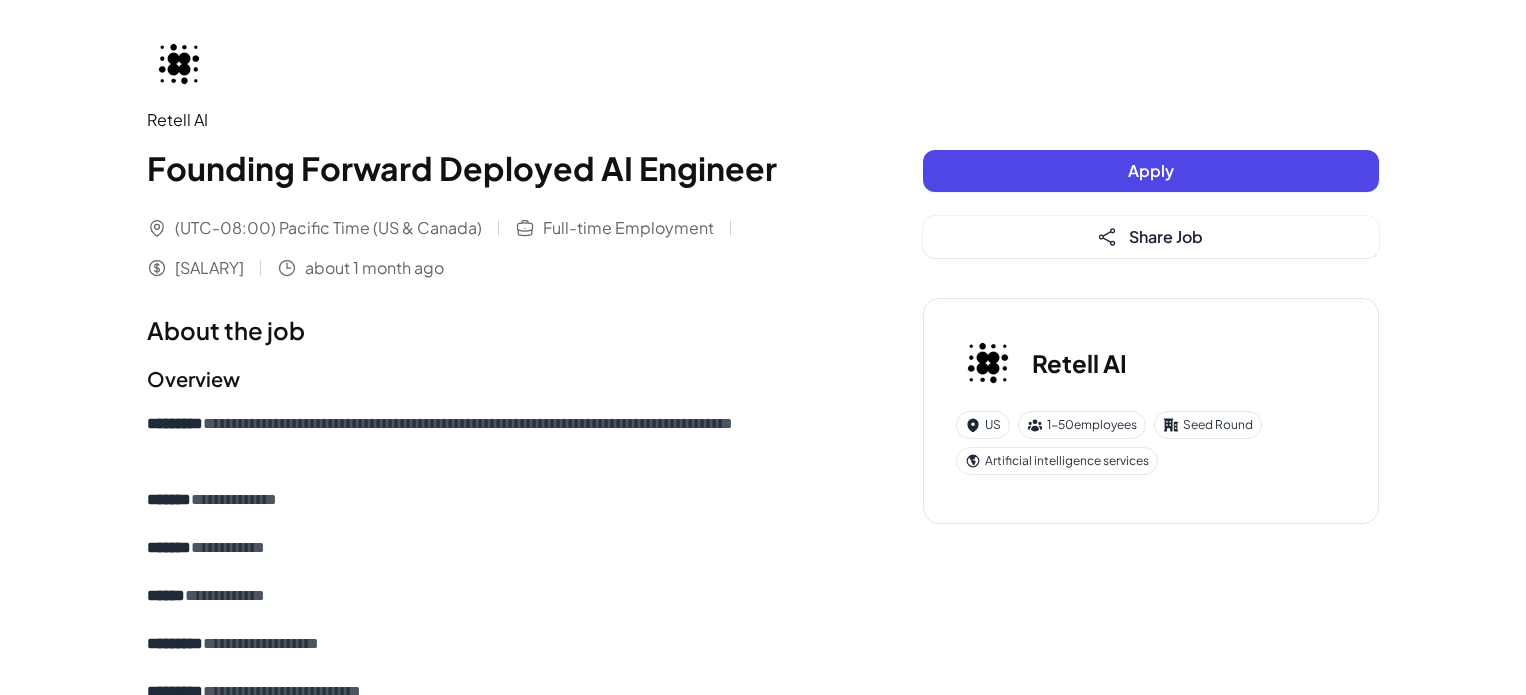 scroll, scrollTop: 0, scrollLeft: 0, axis: both 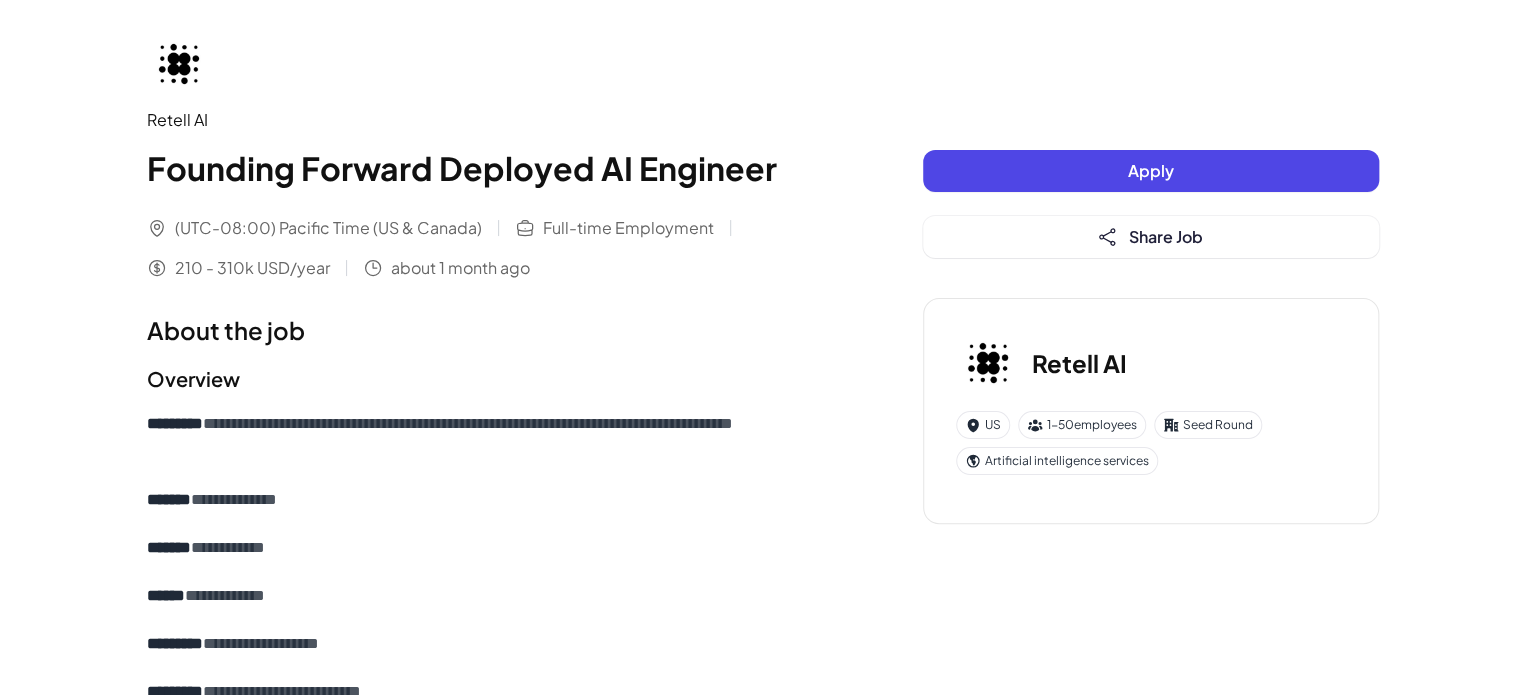 drag, startPoint x: 151, startPoint y: 167, endPoint x: 861, endPoint y: 131, distance: 710.9121 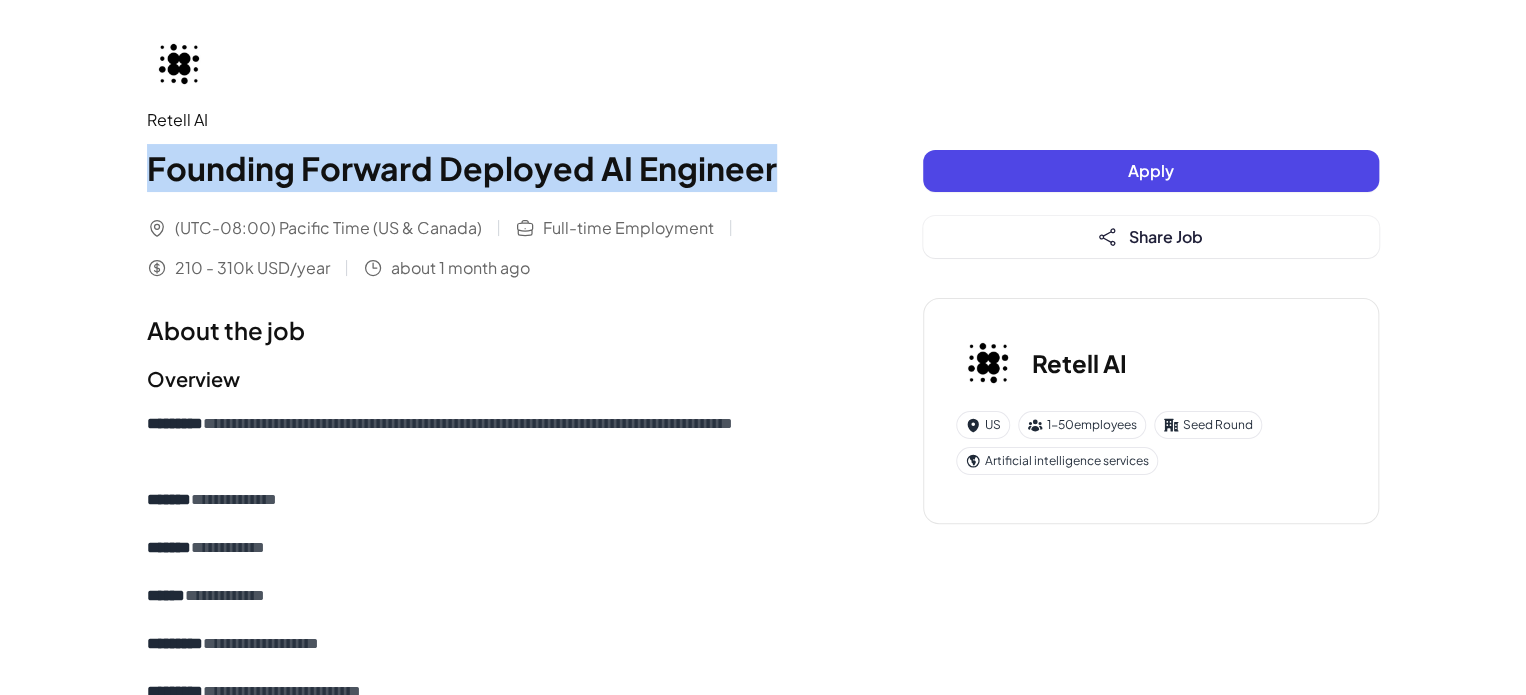 drag, startPoint x: 781, startPoint y: 156, endPoint x: 150, endPoint y: 172, distance: 631.2028 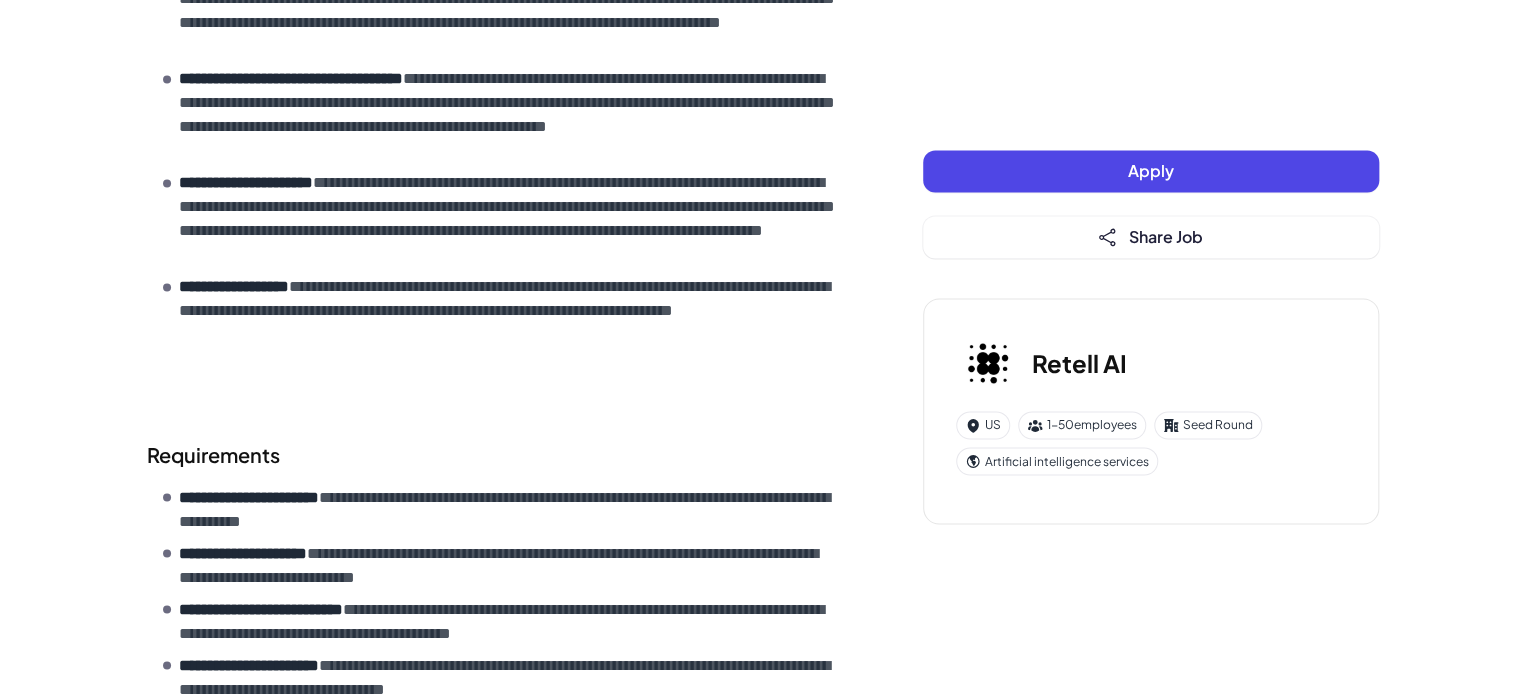 scroll, scrollTop: 1065, scrollLeft: 0, axis: vertical 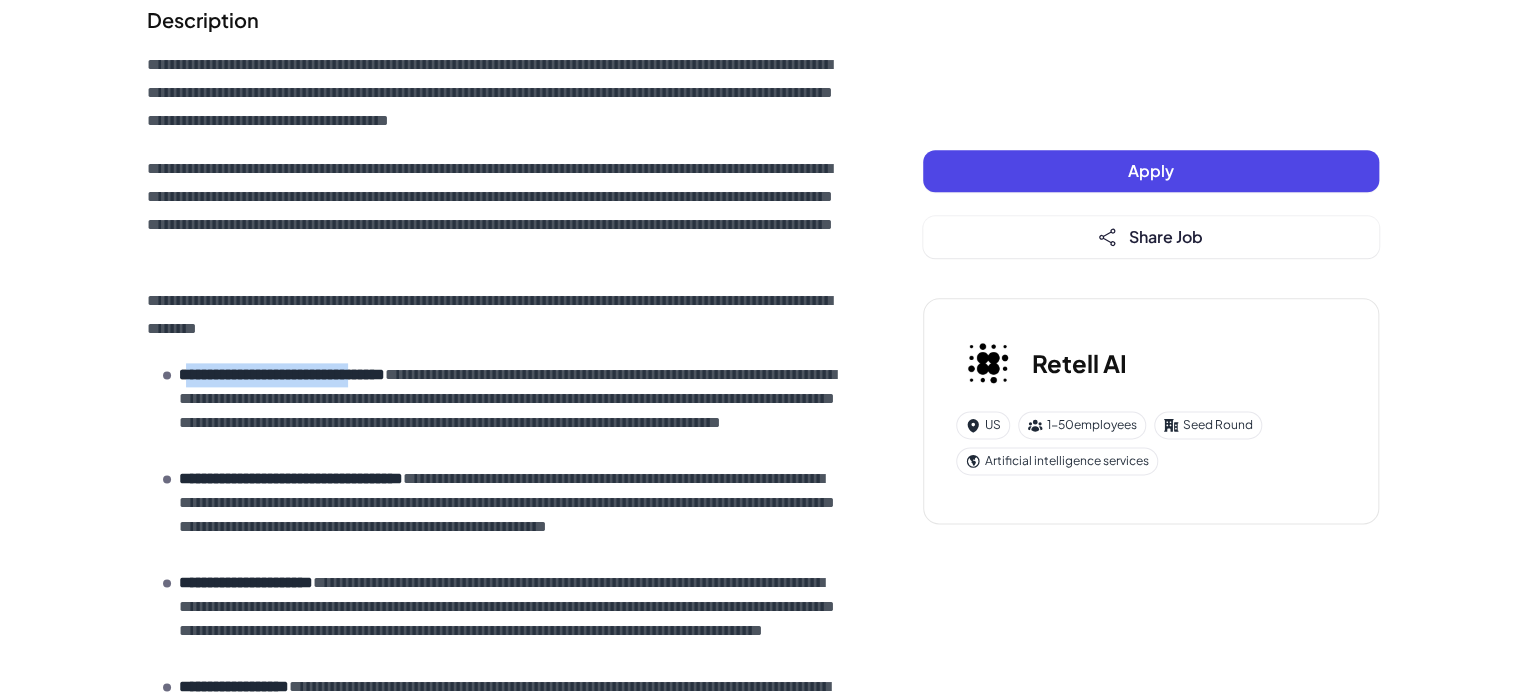 drag, startPoint x: 240, startPoint y: 368, endPoint x: 409, endPoint y: 365, distance: 169.02663 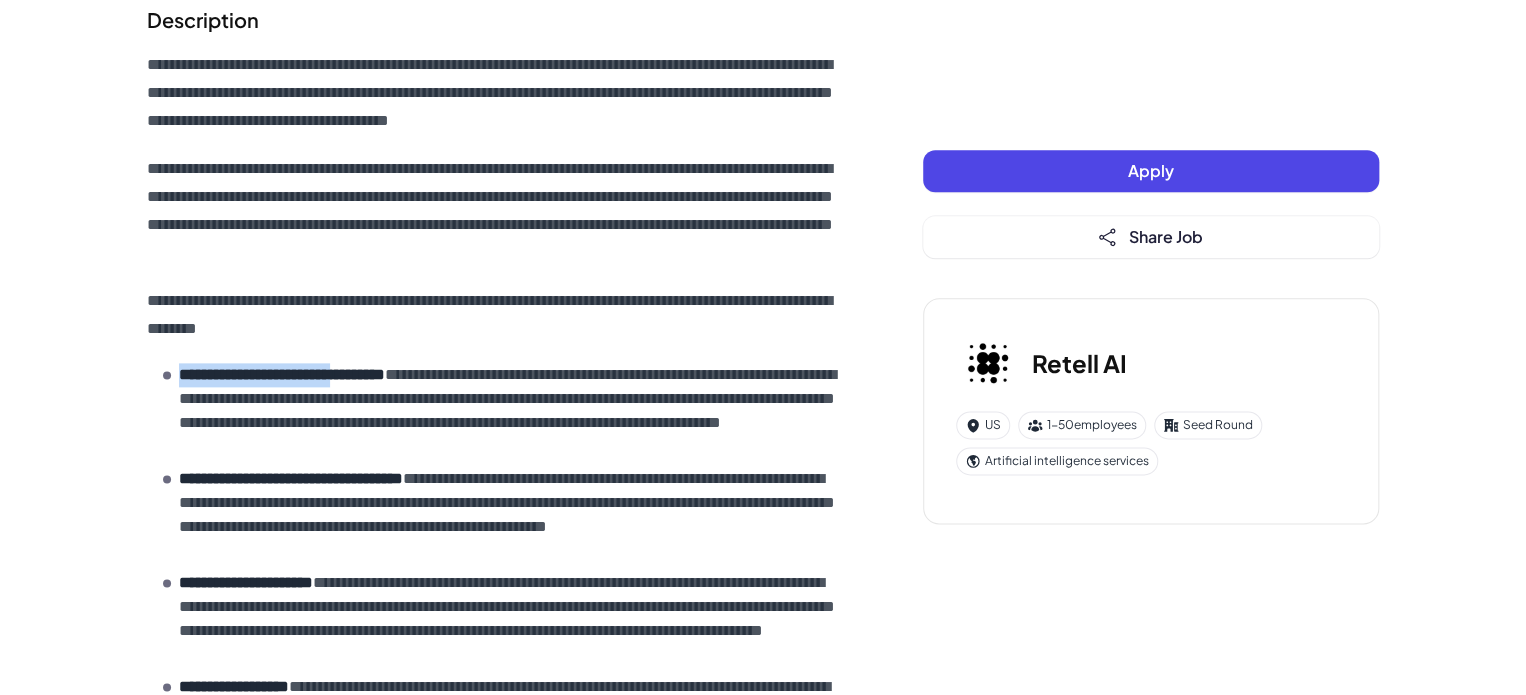 drag, startPoint x: 390, startPoint y: 367, endPoint x: 168, endPoint y: 375, distance: 222.1441 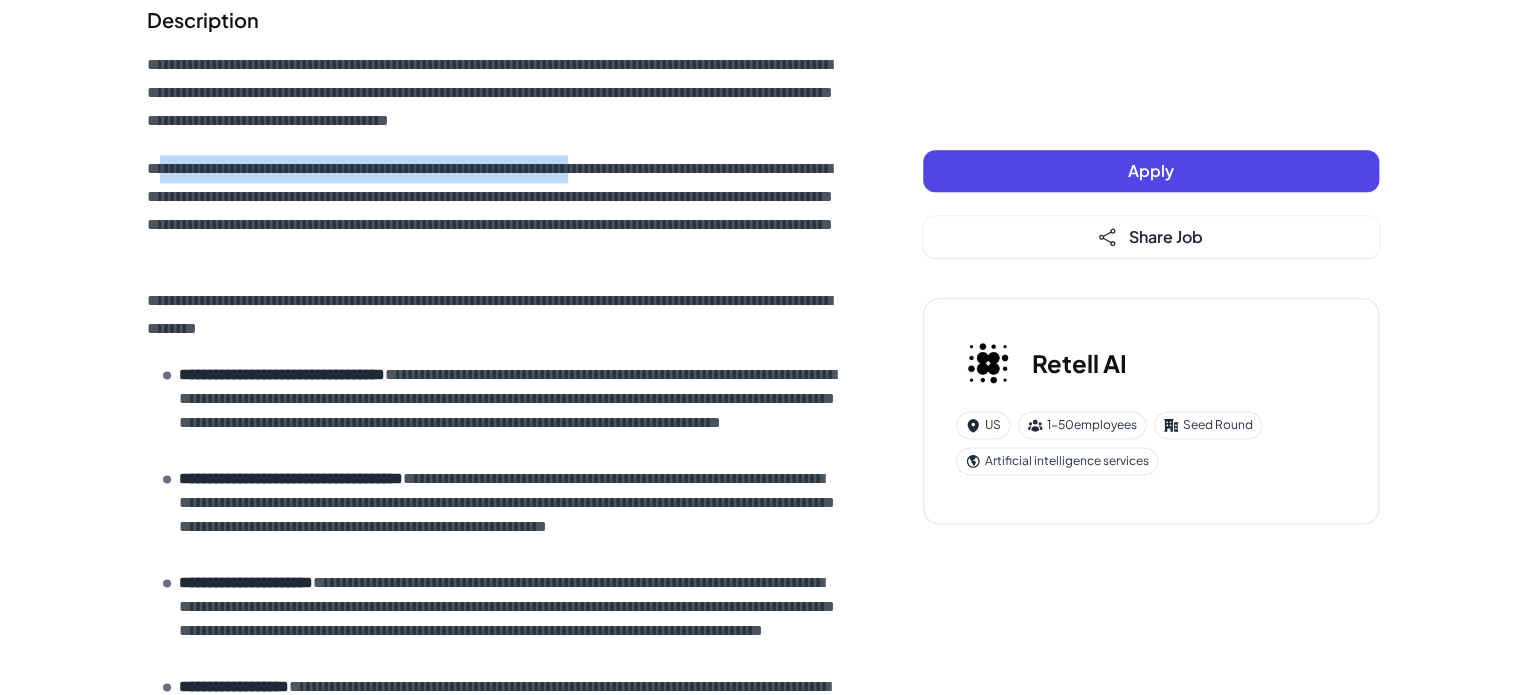 drag, startPoint x: 156, startPoint y: 169, endPoint x: 664, endPoint y: 160, distance: 508.0797 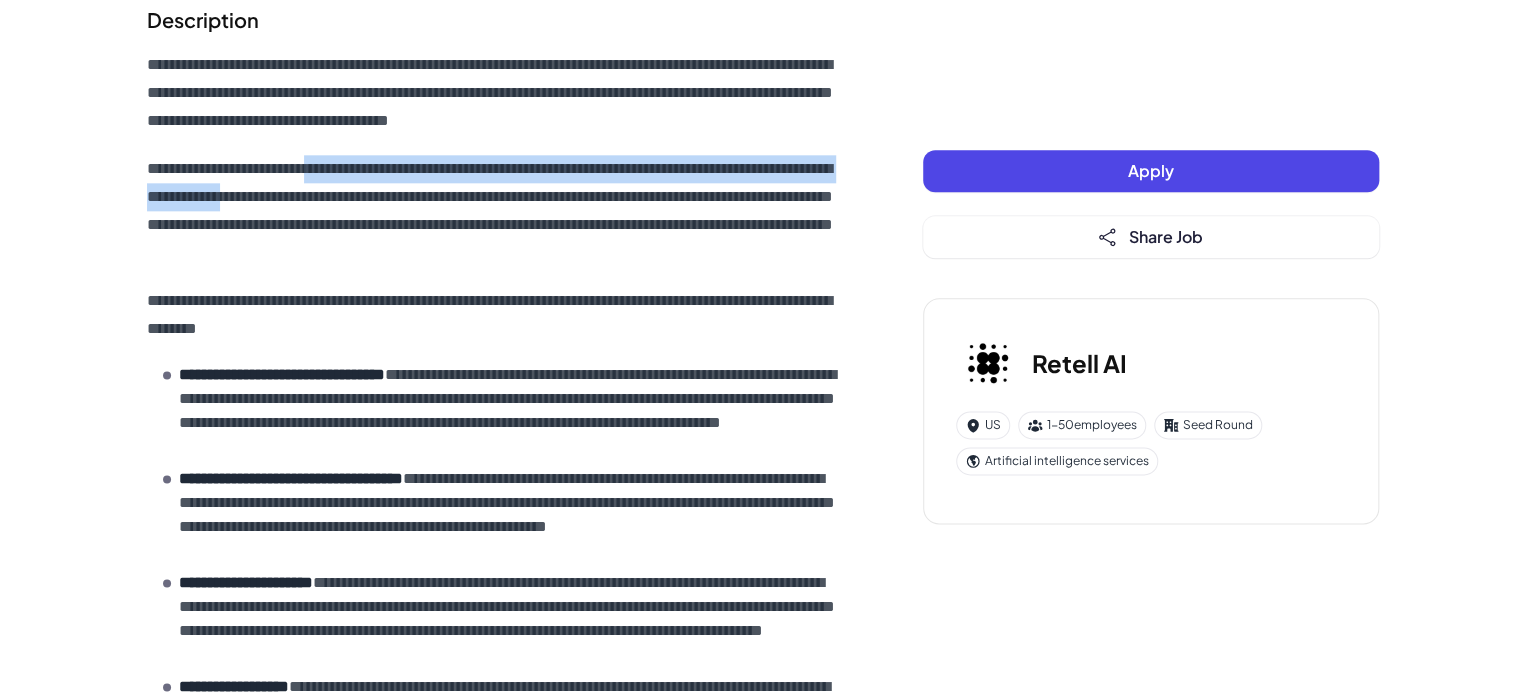 drag, startPoint x: 322, startPoint y: 167, endPoint x: 439, endPoint y: 187, distance: 118.69709 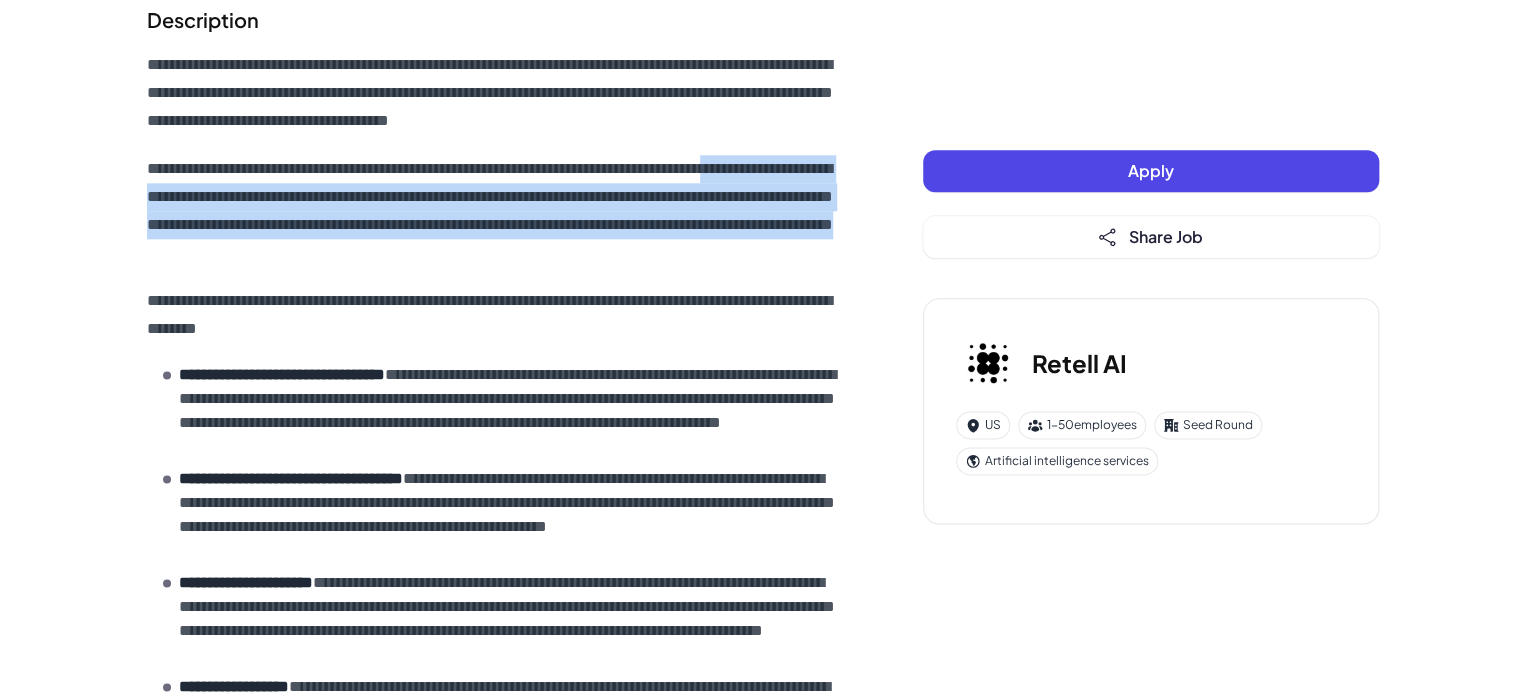 drag, startPoint x: 172, startPoint y: 202, endPoint x: 743, endPoint y: 262, distance: 574.14374 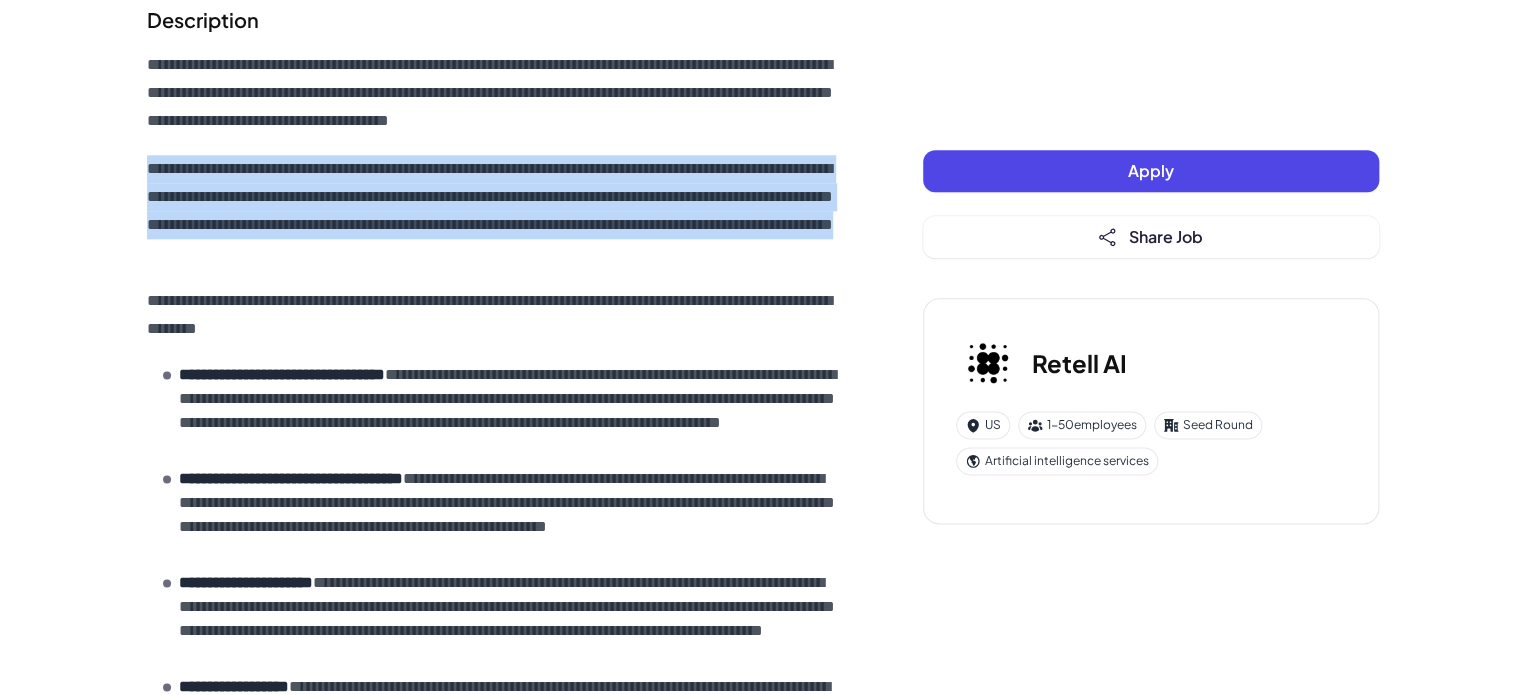 drag, startPoint x: 471, startPoint y: 243, endPoint x: 145, endPoint y: 178, distance: 332.4169 